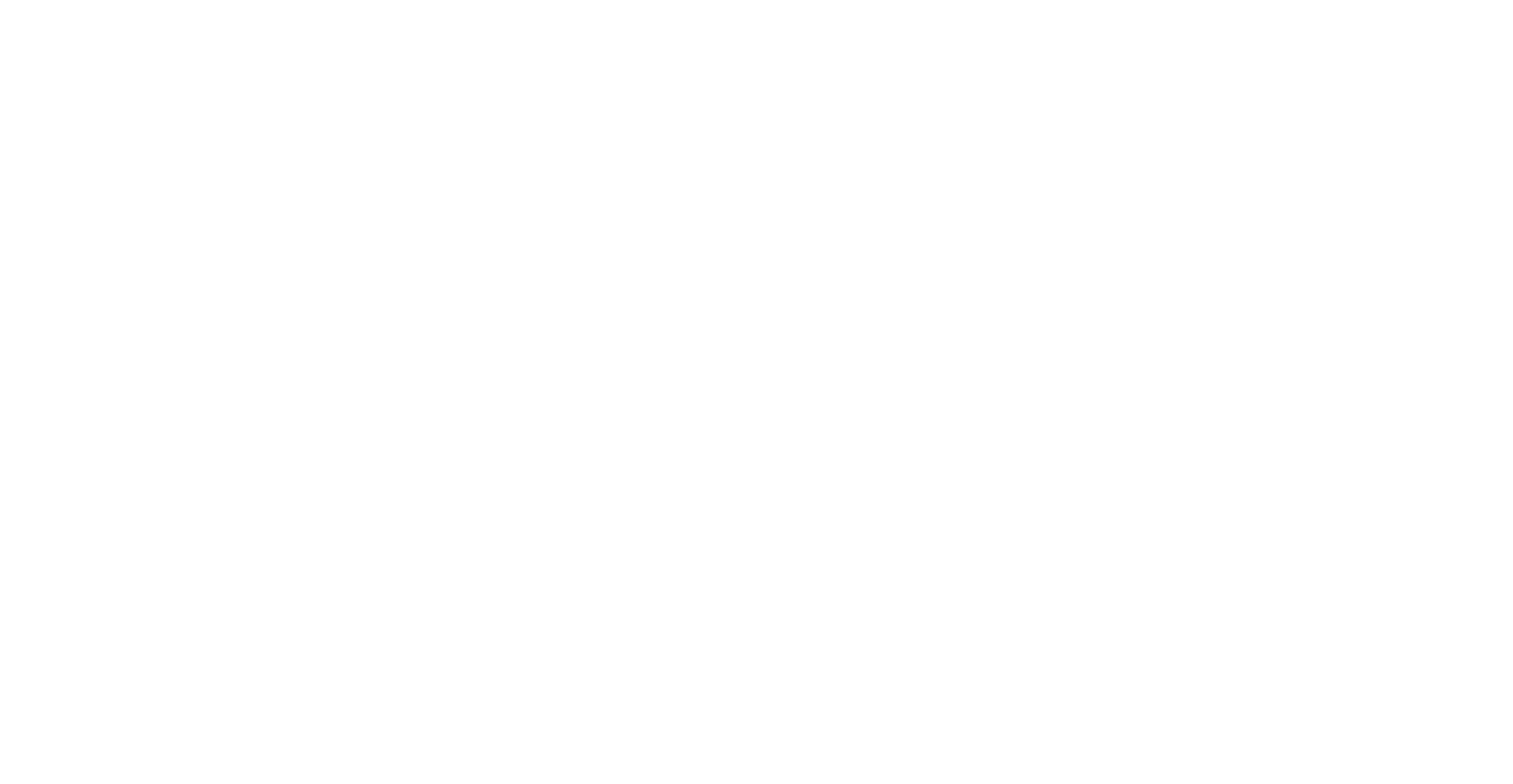 scroll, scrollTop: 0, scrollLeft: 0, axis: both 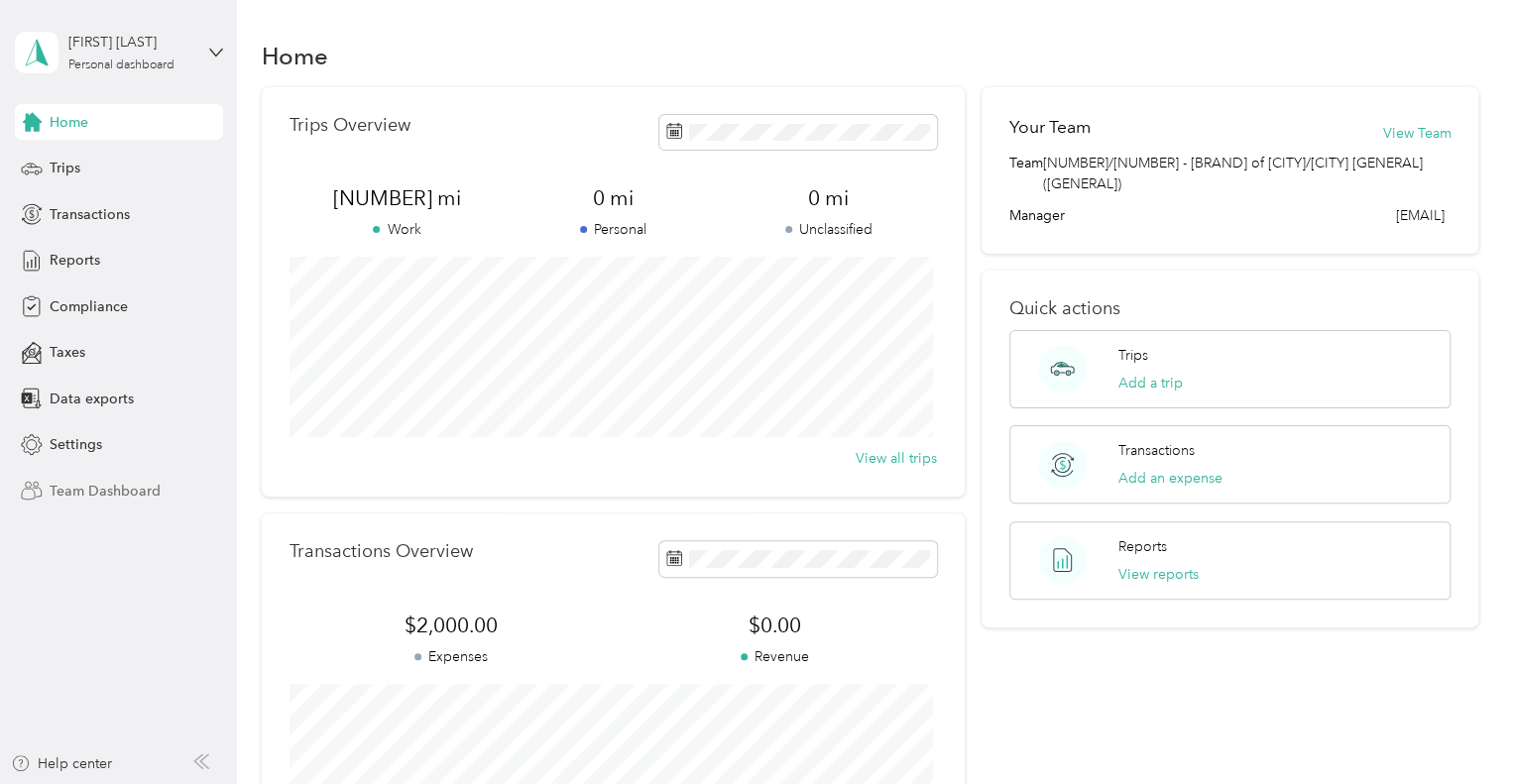 click on "Team Dashboard" at bounding box center (105, 491) 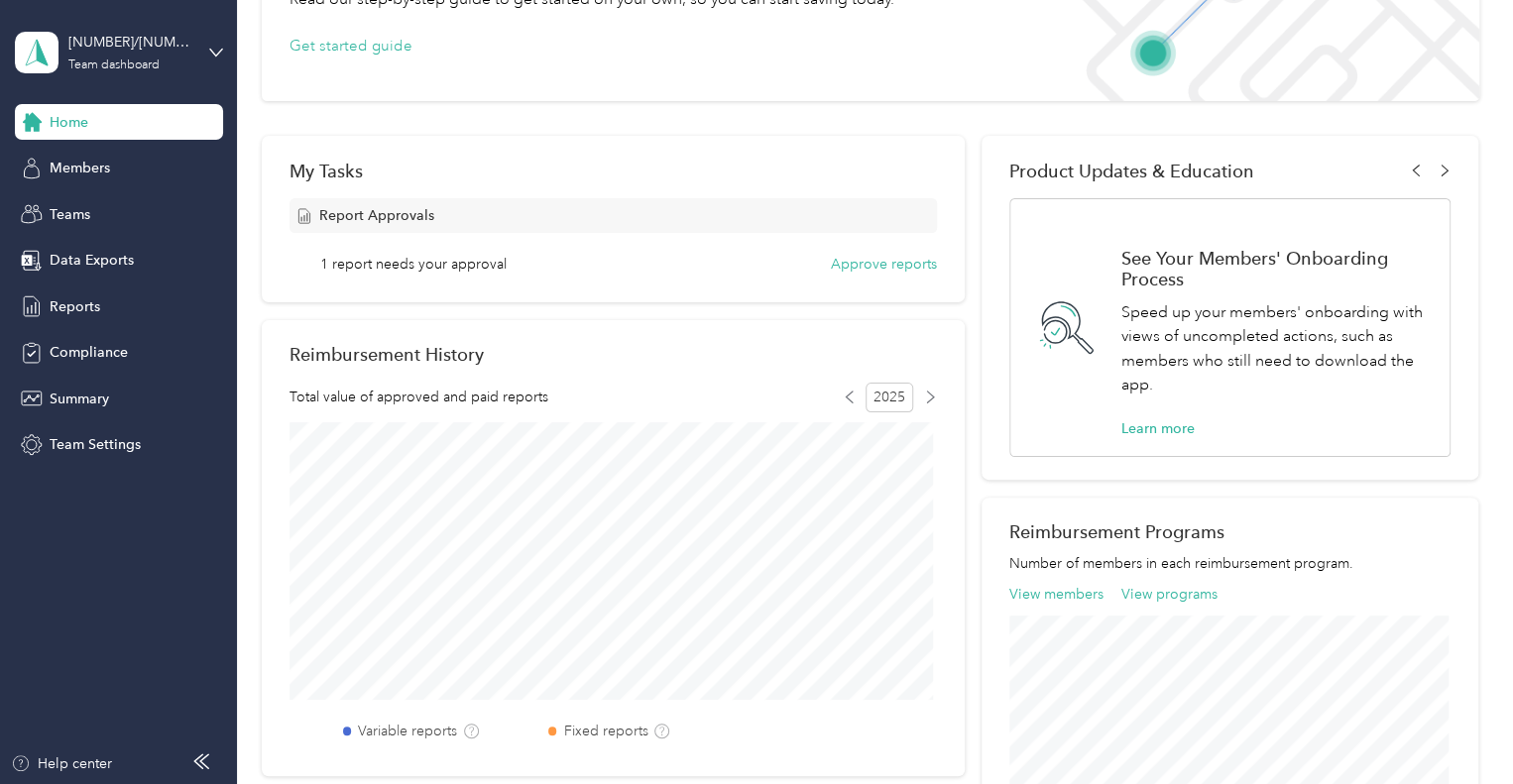scroll, scrollTop: 190, scrollLeft: 0, axis: vertical 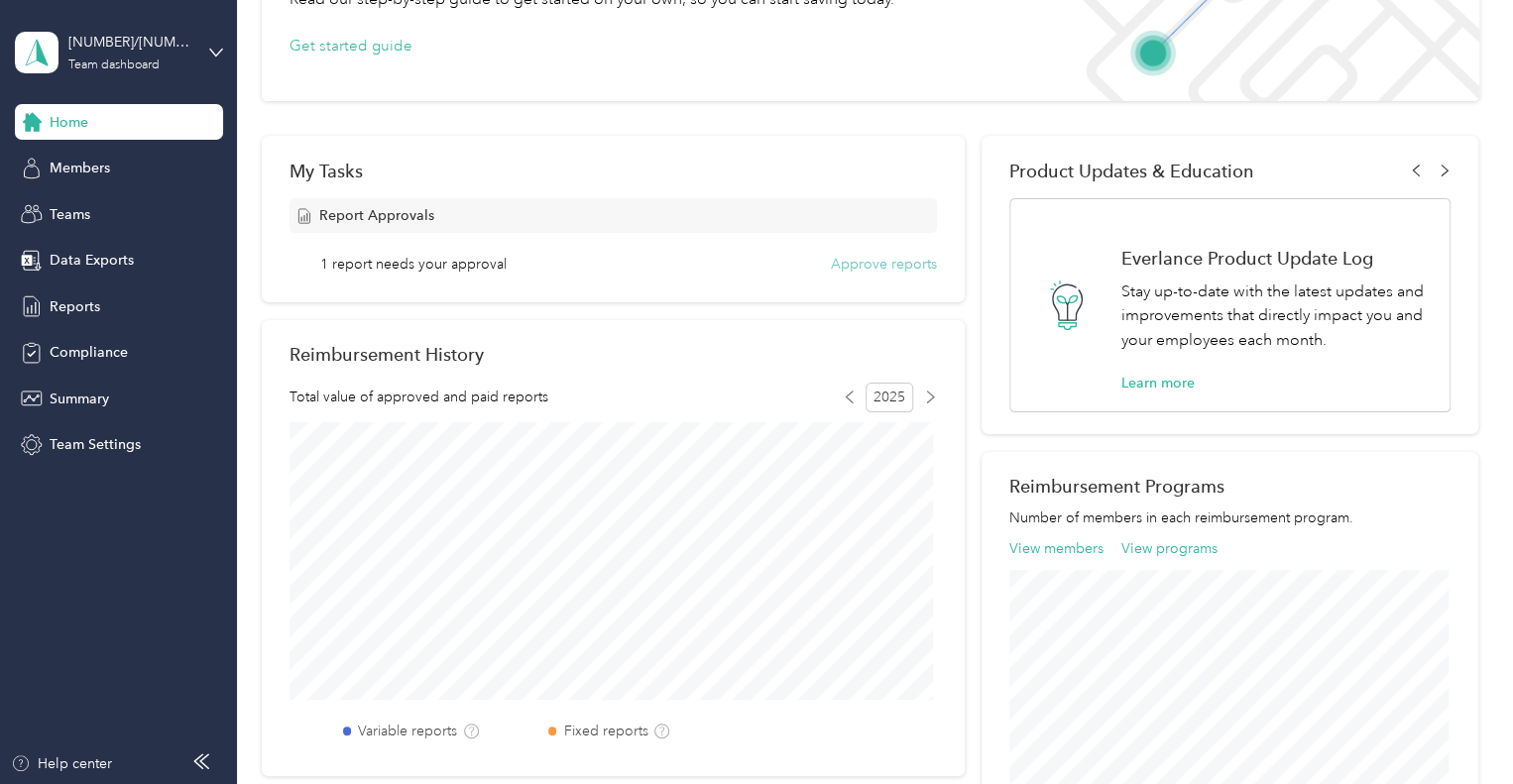 click on "Approve reports" at bounding box center (883, 264) 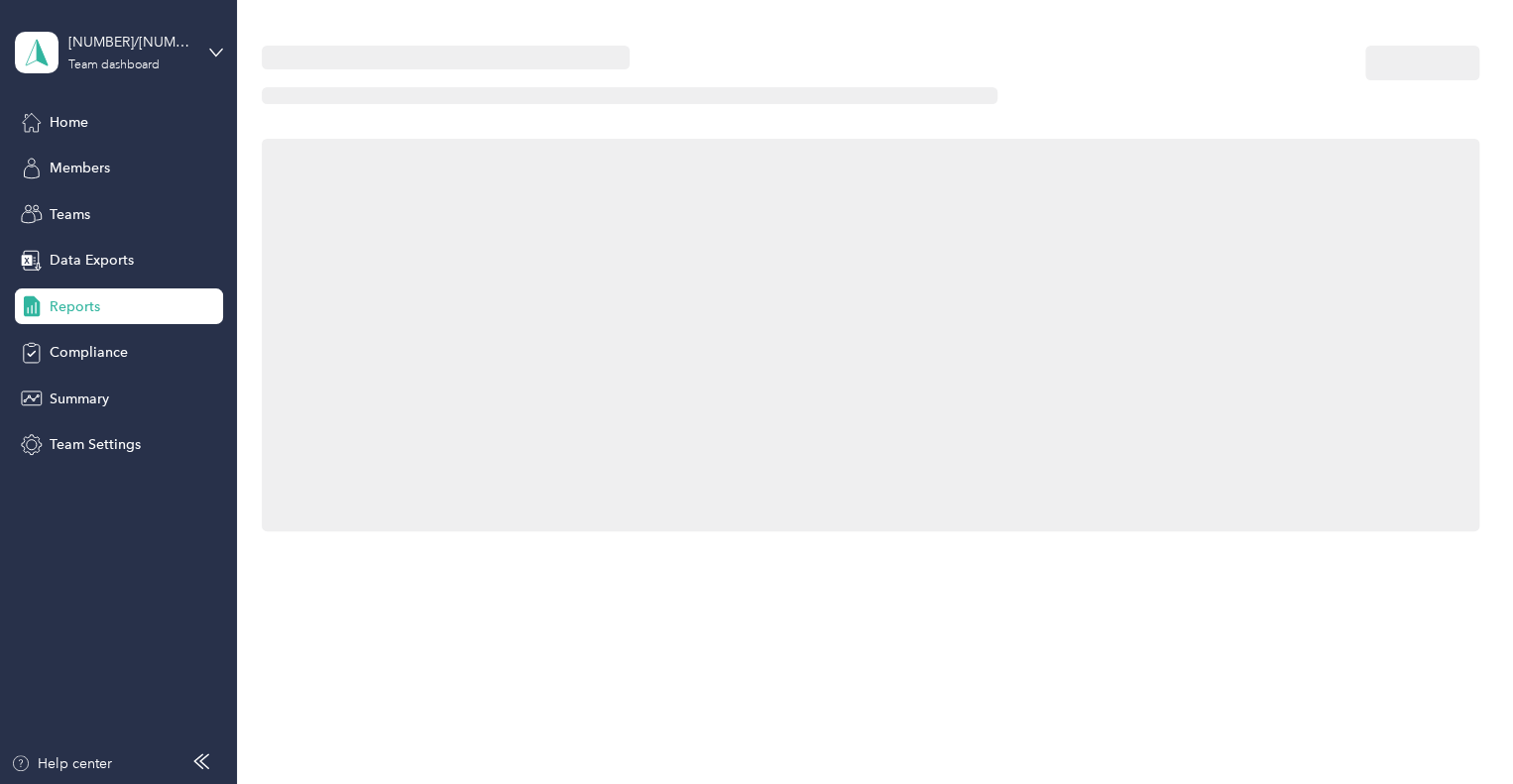 scroll, scrollTop: 0, scrollLeft: 0, axis: both 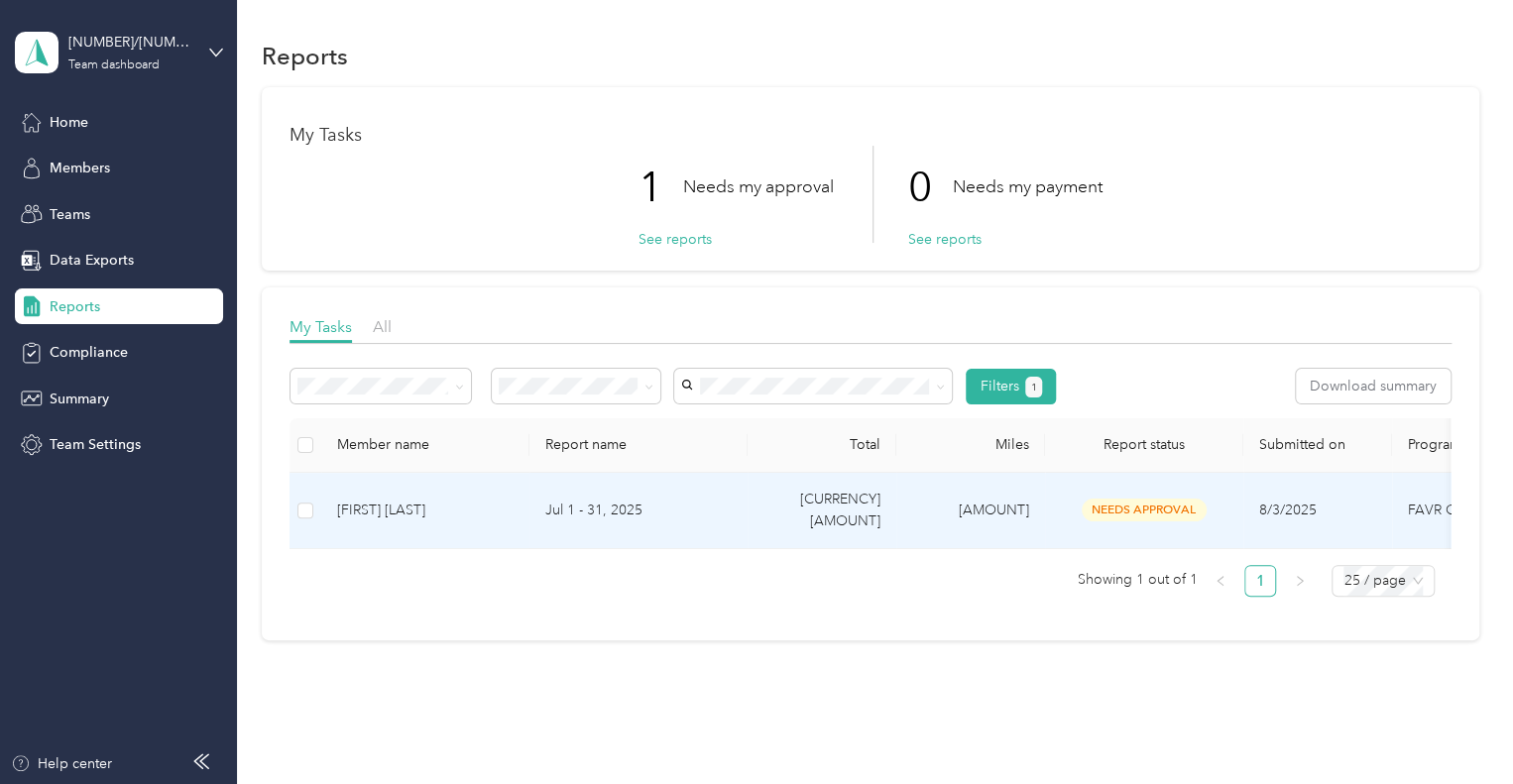 click on "[FIRST] [LAST]" at bounding box center (425, 510) 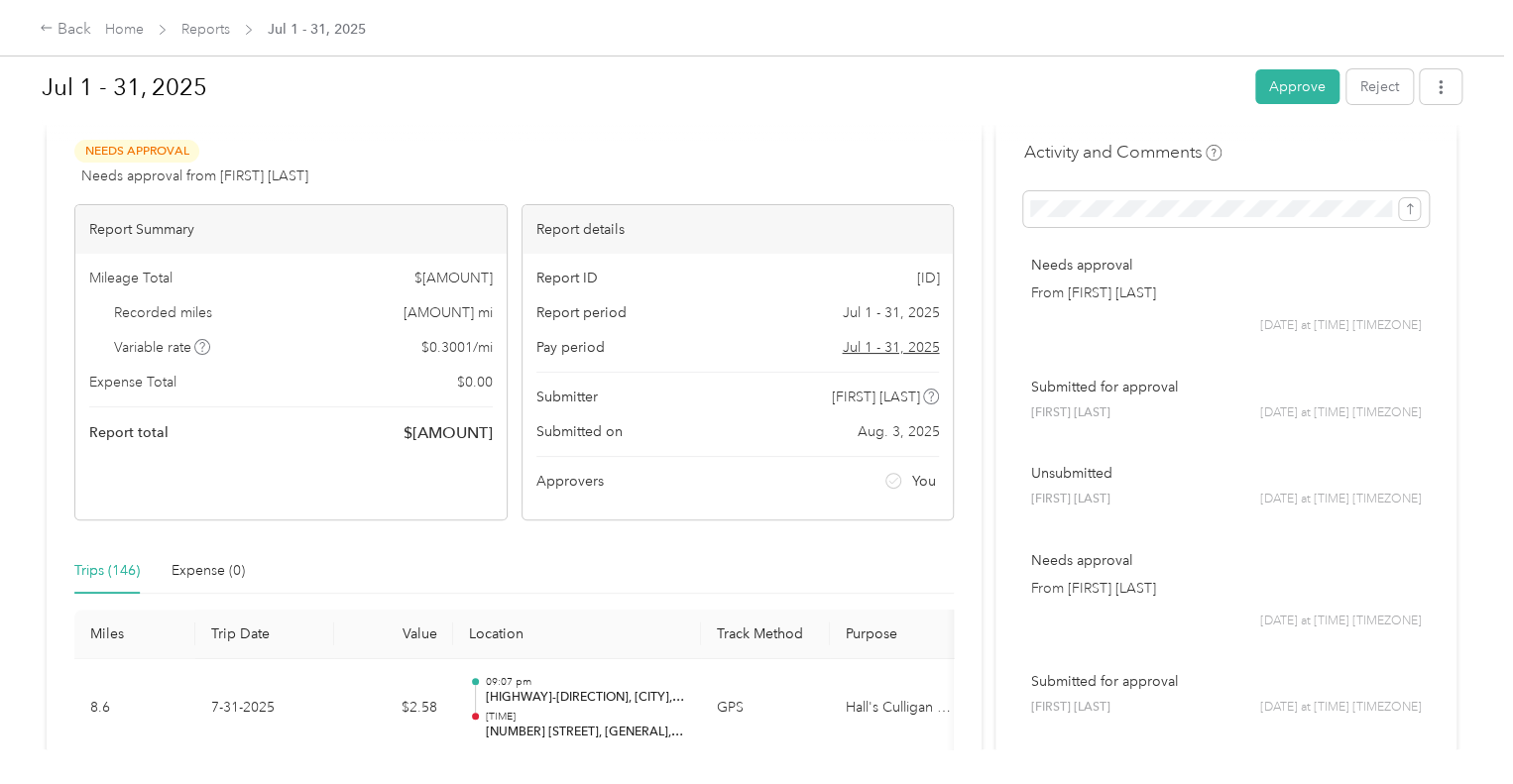 scroll, scrollTop: 0, scrollLeft: 0, axis: both 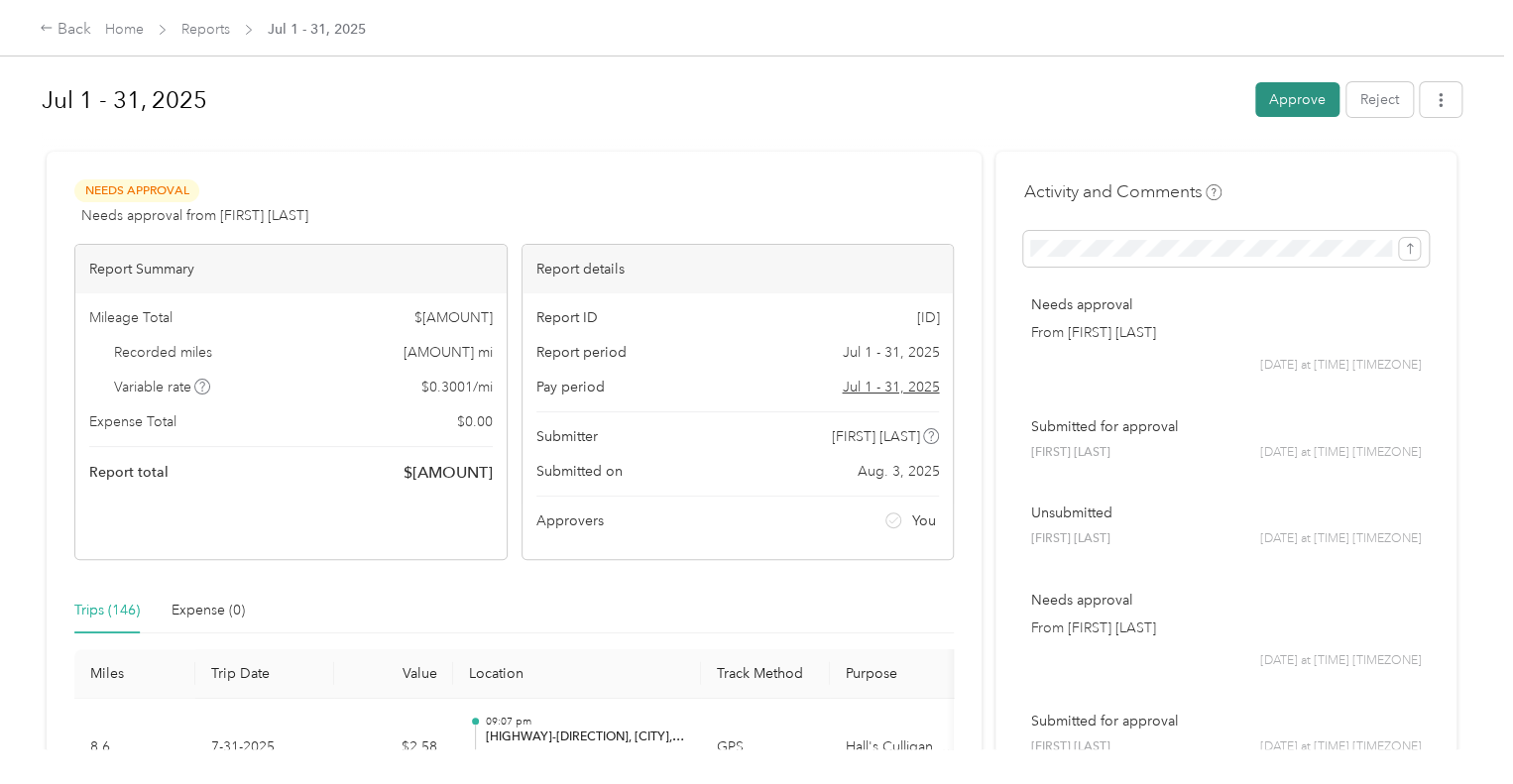 click on "Approve" at bounding box center (1297, 99) 